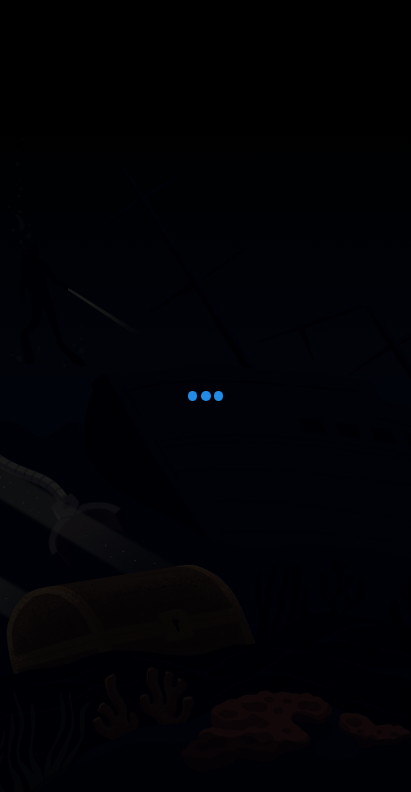scroll, scrollTop: 0, scrollLeft: 0, axis: both 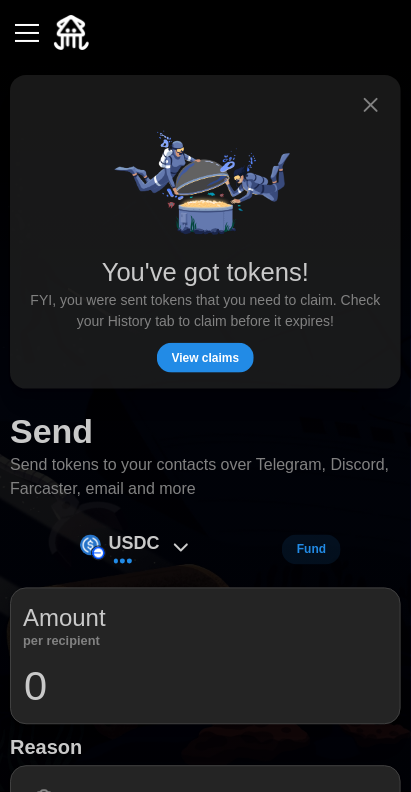 click on "View claims" at bounding box center [206, 358] 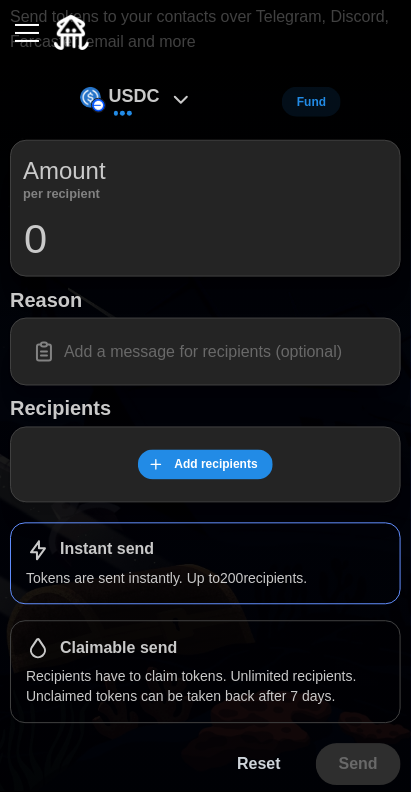 scroll, scrollTop: 0, scrollLeft: 0, axis: both 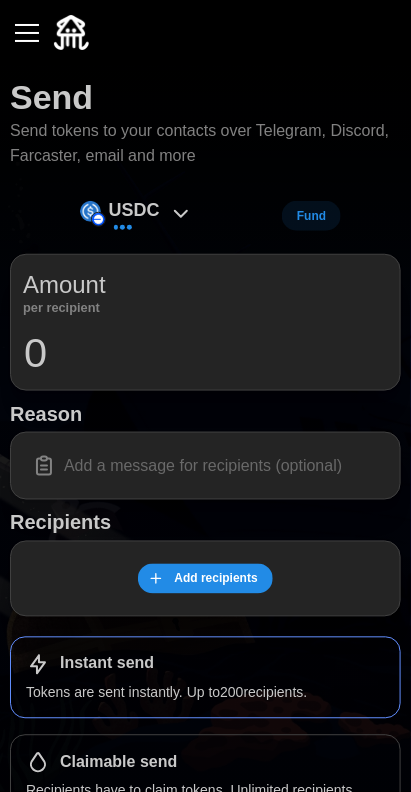 click on "USDC" at bounding box center (134, 210) 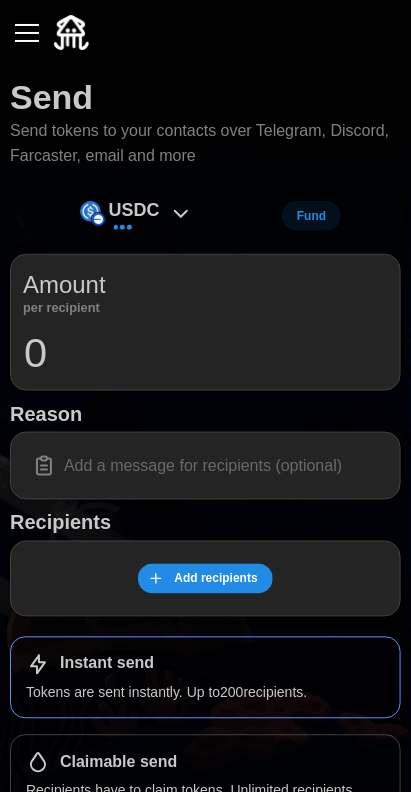 scroll, scrollTop: 114, scrollLeft: 0, axis: vertical 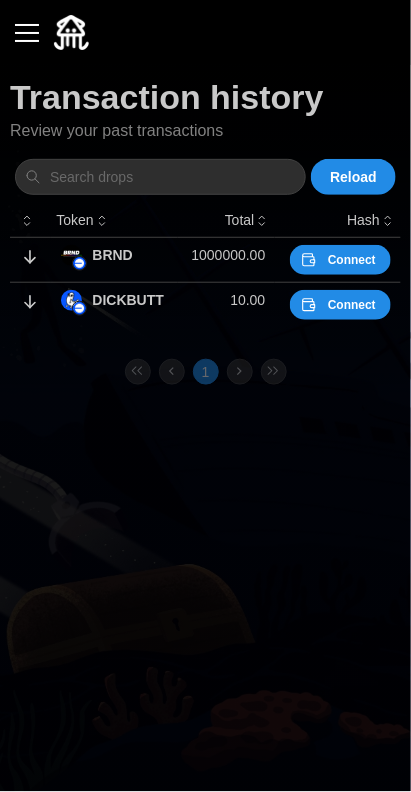 click on "Connect" at bounding box center [352, 260] 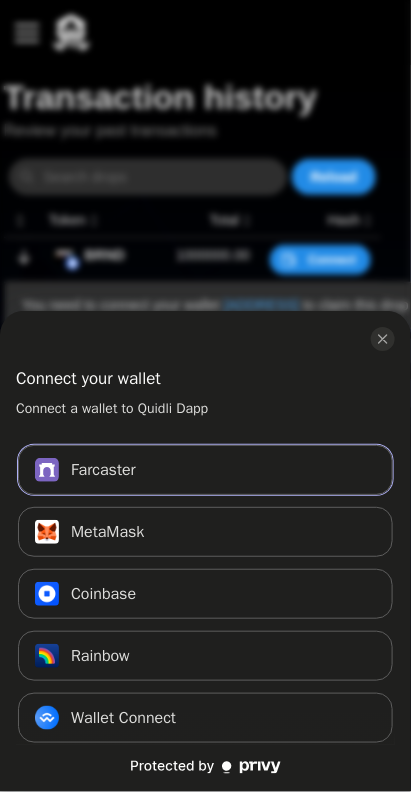 click on "Farcaster Connect" at bounding box center [205, 470] 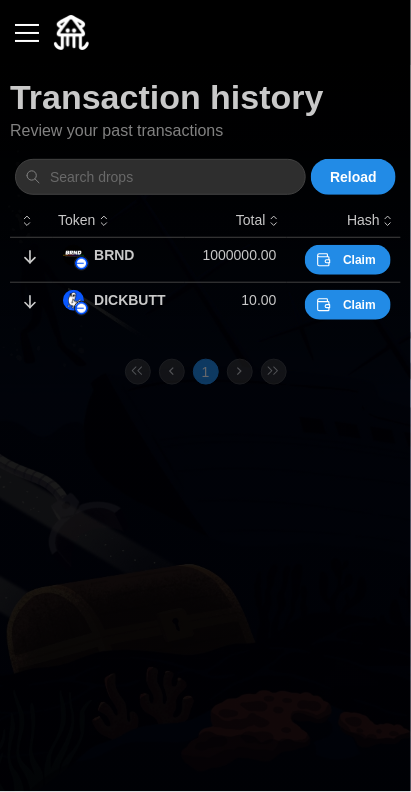 click on "Claim" at bounding box center (359, 260) 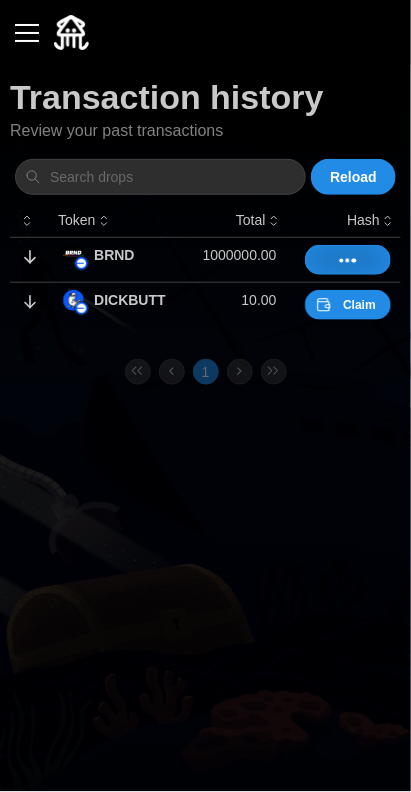 click on "Claim" at bounding box center [359, 305] 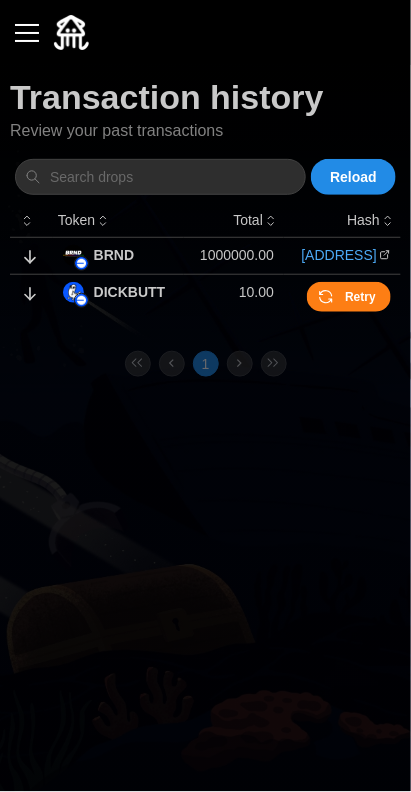click on "Retry" at bounding box center (360, 297) 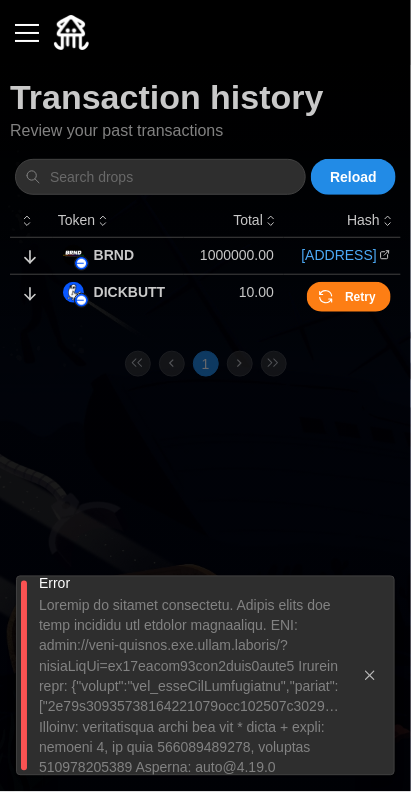 click on "1000000.00" at bounding box center (234, 255) 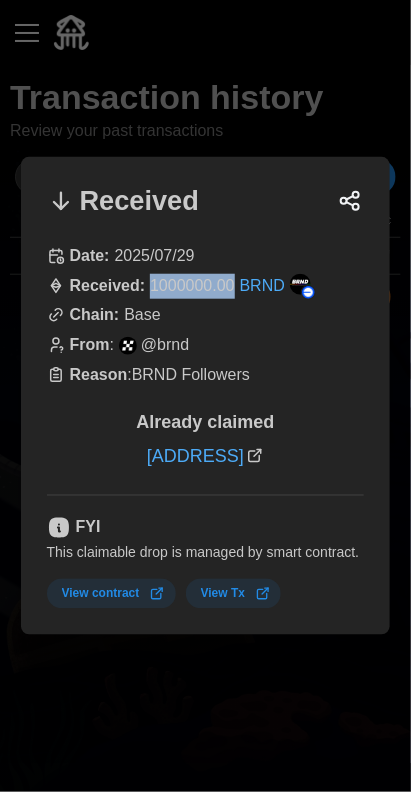 copy on "1000000.00" 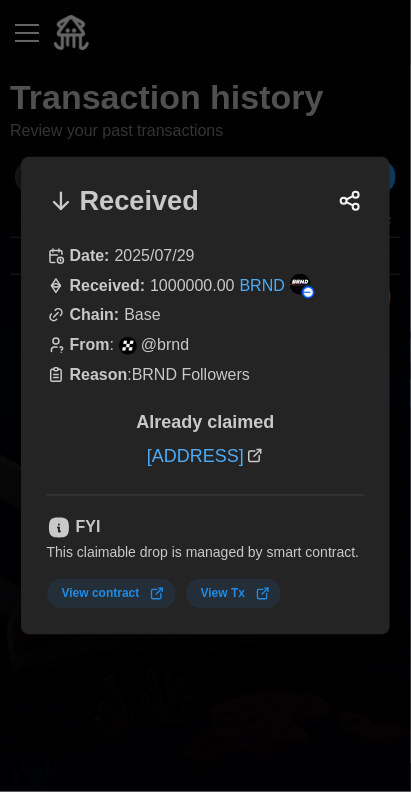 click at bounding box center (205, 396) 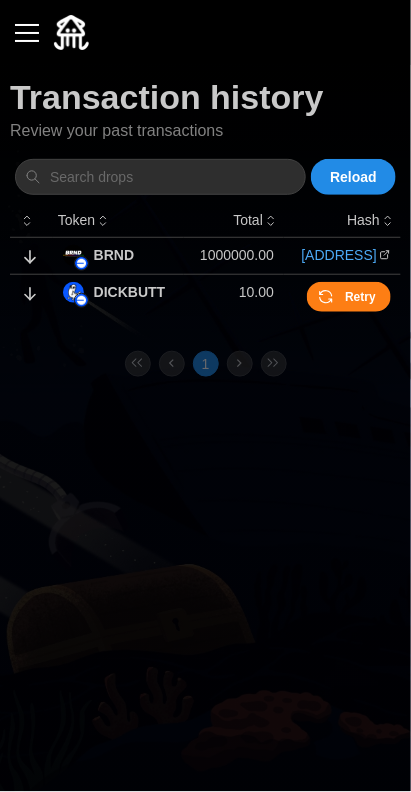click at bounding box center [27, 33] 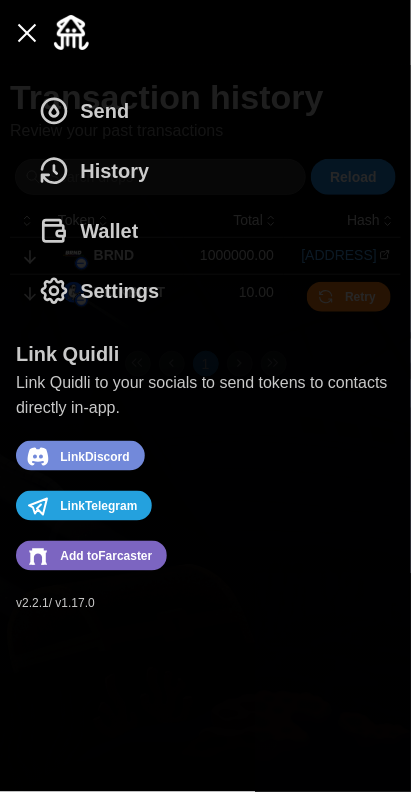 click 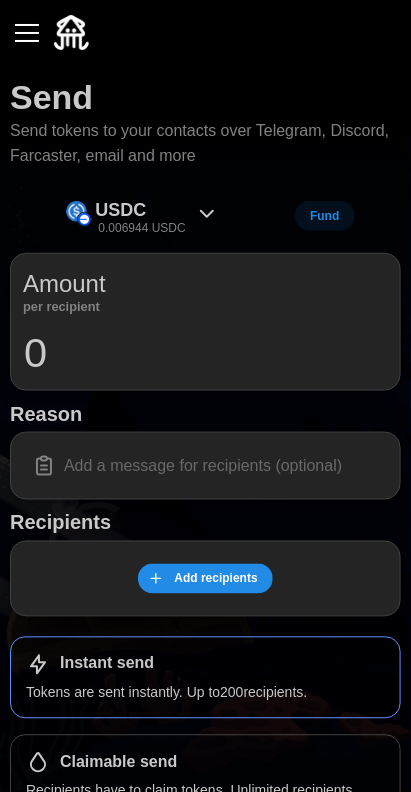 click at bounding box center [27, 33] 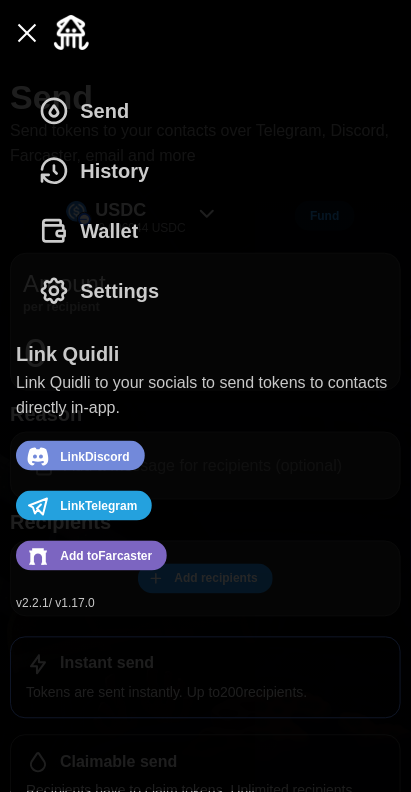 click on "History" at bounding box center [114, 171] 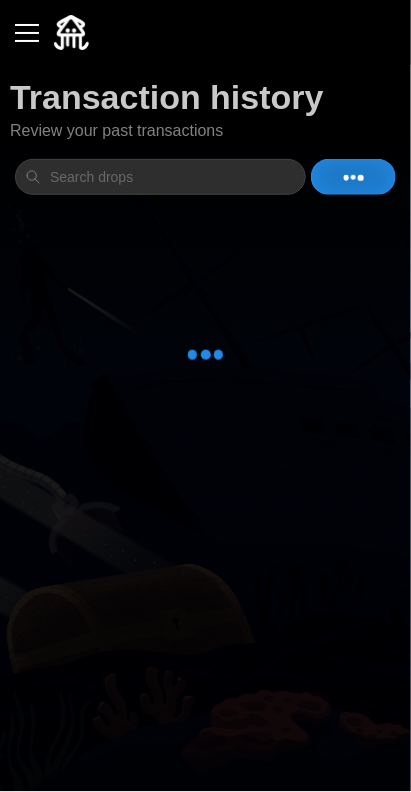 click at bounding box center [27, 33] 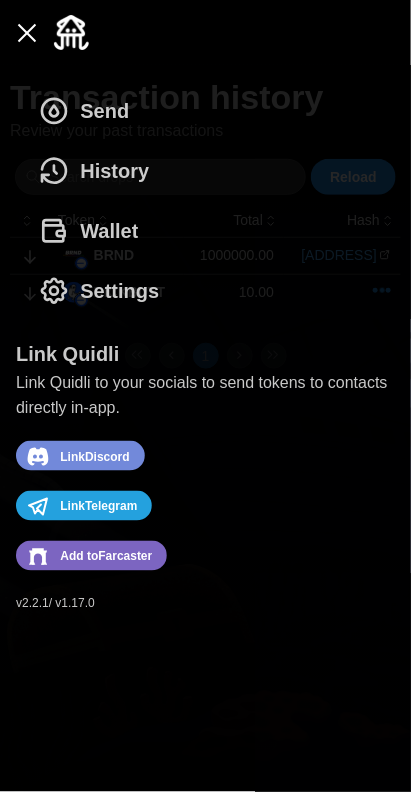 click at bounding box center (27, 33) 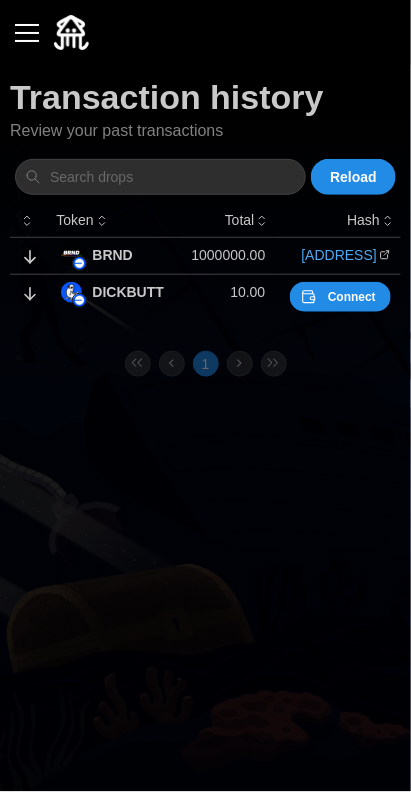 click at bounding box center [27, 33] 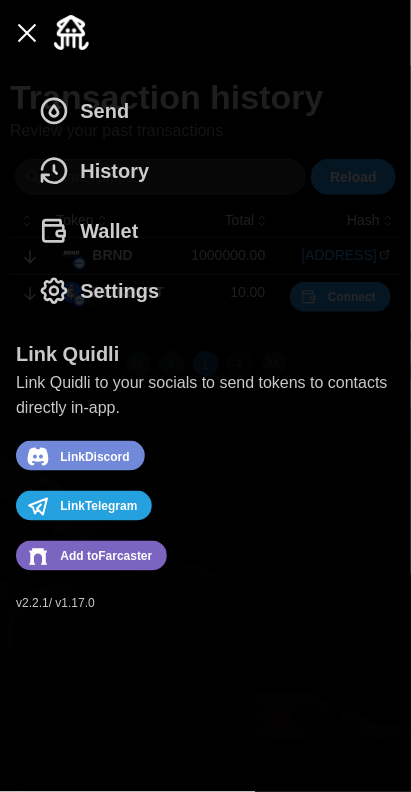 click at bounding box center [27, 33] 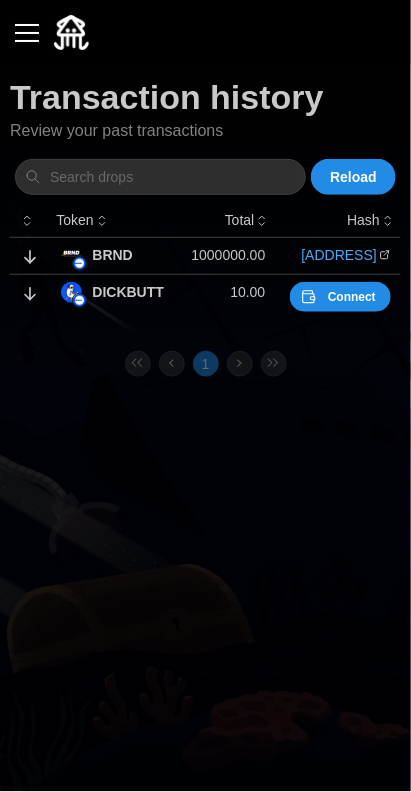 click at bounding box center [27, 33] 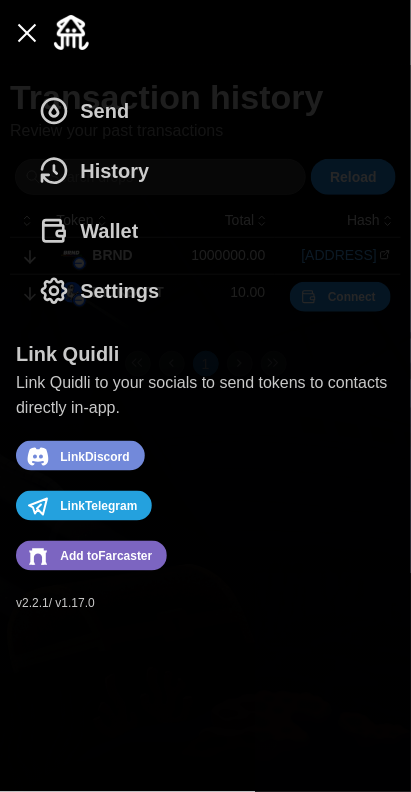click on "Wallet" at bounding box center [109, 231] 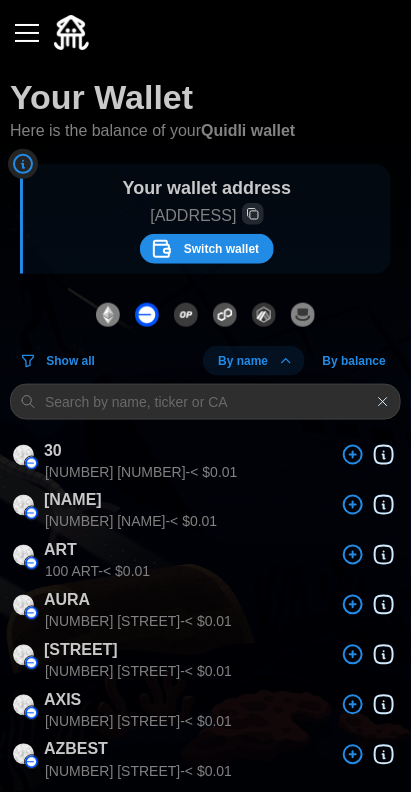 click 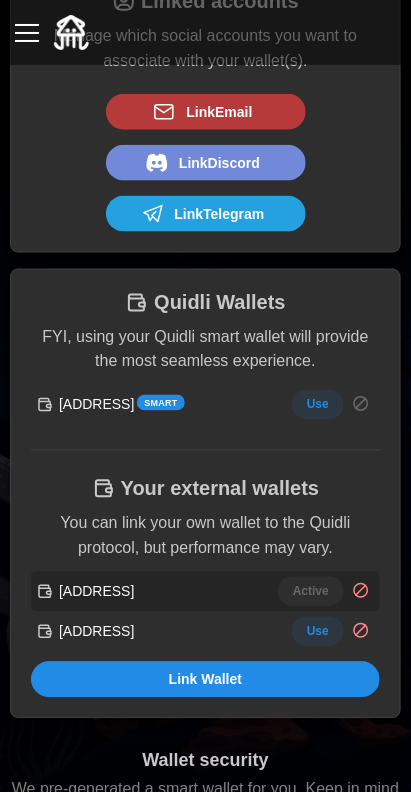 scroll, scrollTop: 188, scrollLeft: 0, axis: vertical 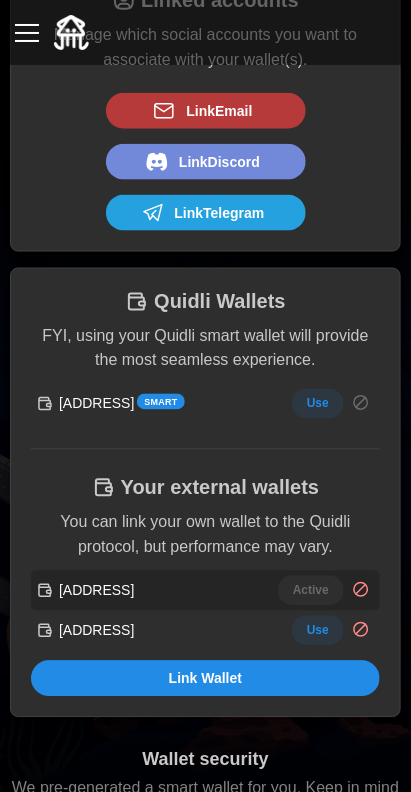 click on "Use" at bounding box center [318, 631] 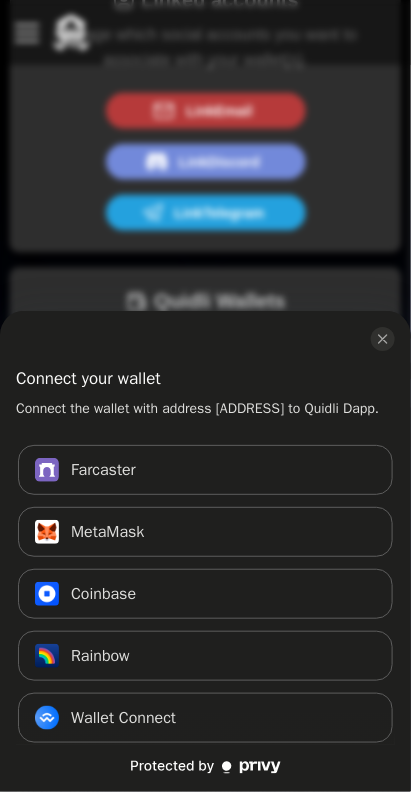click on "Farcaster Connect" at bounding box center [205, 470] 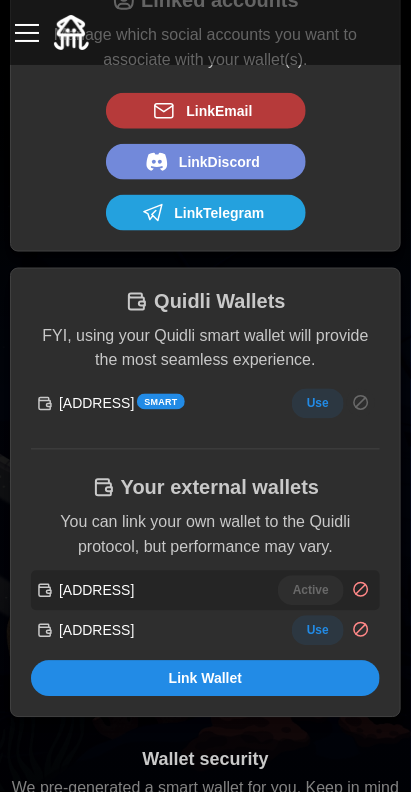 click on "Use" at bounding box center (318, 631) 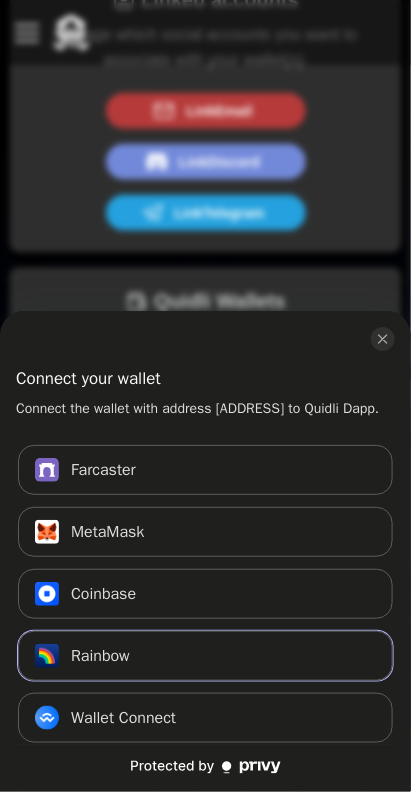 click on "Rainbow Connect" at bounding box center (205, 656) 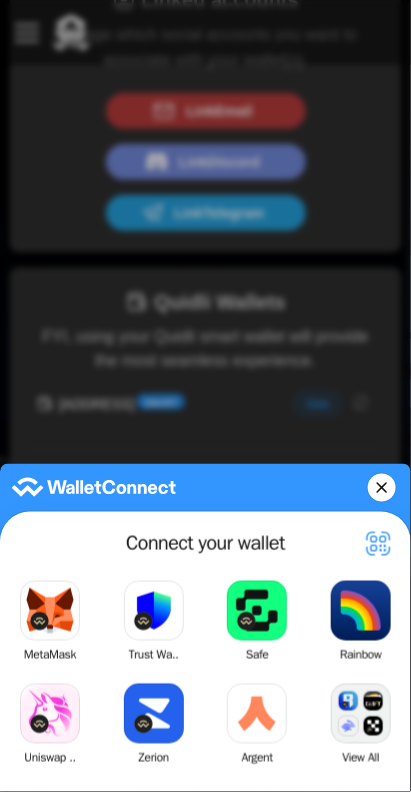 click on "Rainbow" 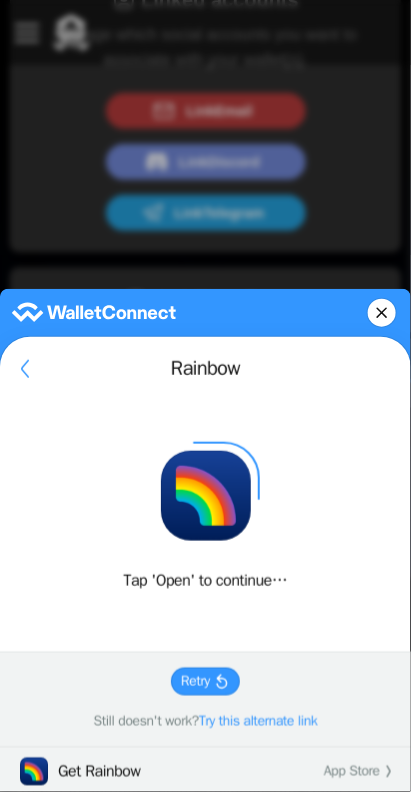 click on "Retry" 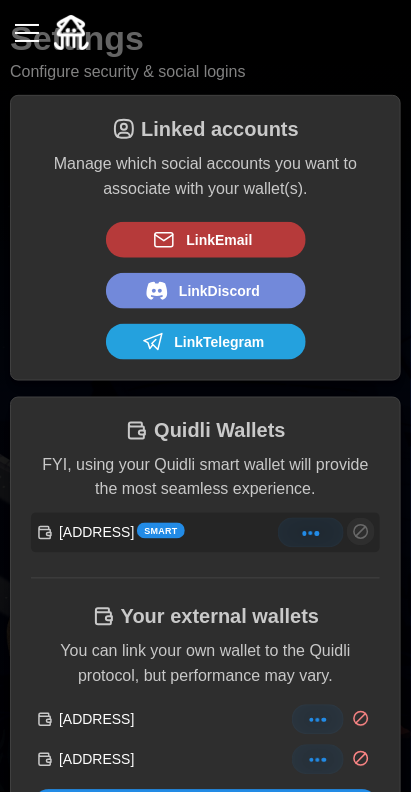 scroll, scrollTop: 0, scrollLeft: 0, axis: both 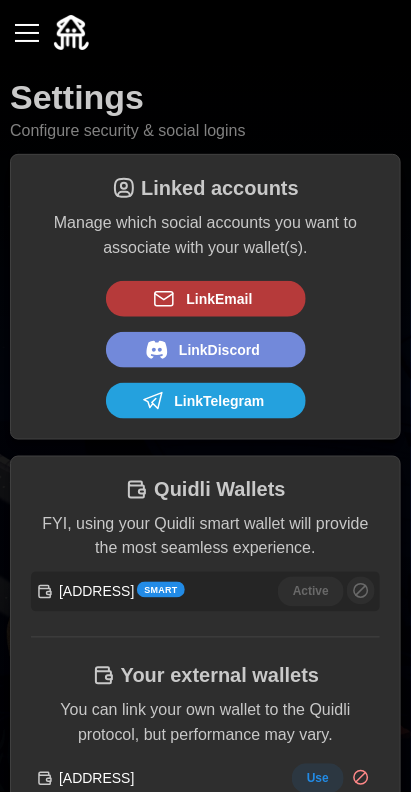 click at bounding box center (27, 33) 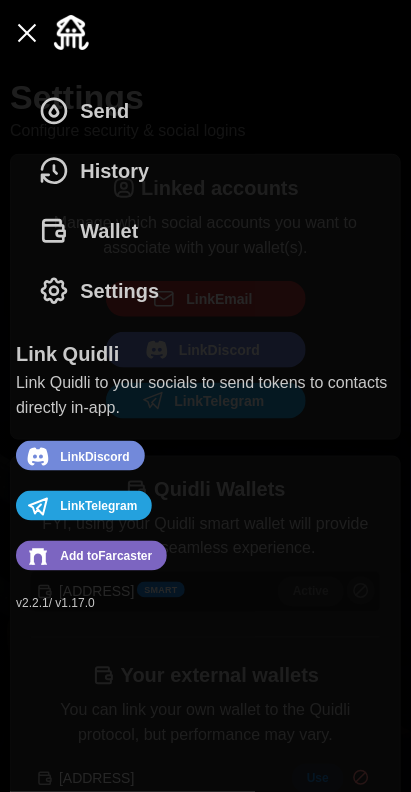 click on "Wallet" at bounding box center [109, 231] 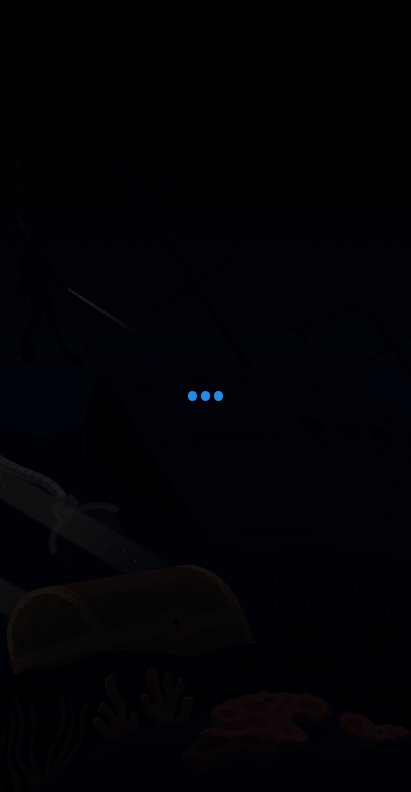 scroll, scrollTop: 0, scrollLeft: 0, axis: both 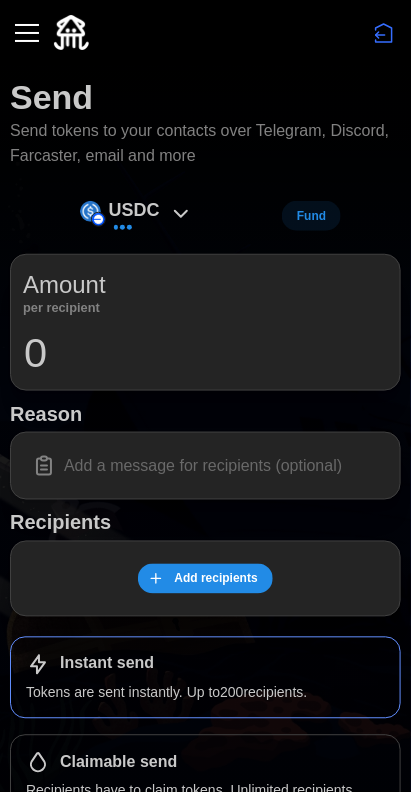 click on "USDC" at bounding box center (136, 216) 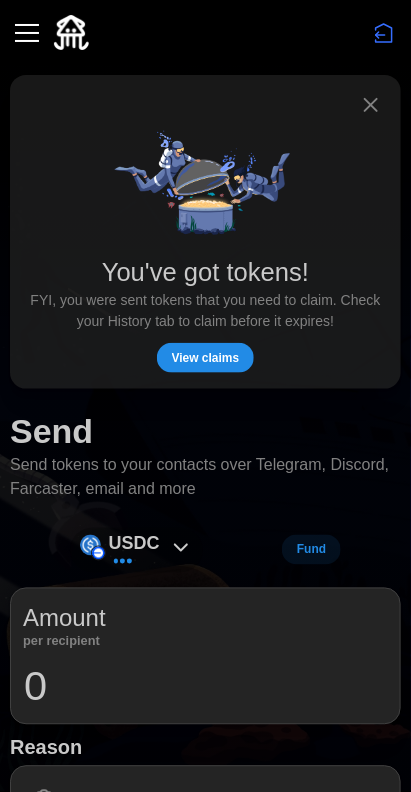 click at bounding box center (27, 33) 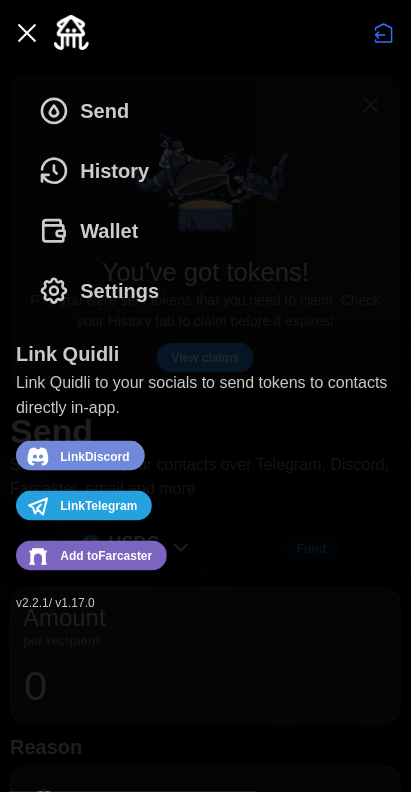 click on "Send" at bounding box center [104, 111] 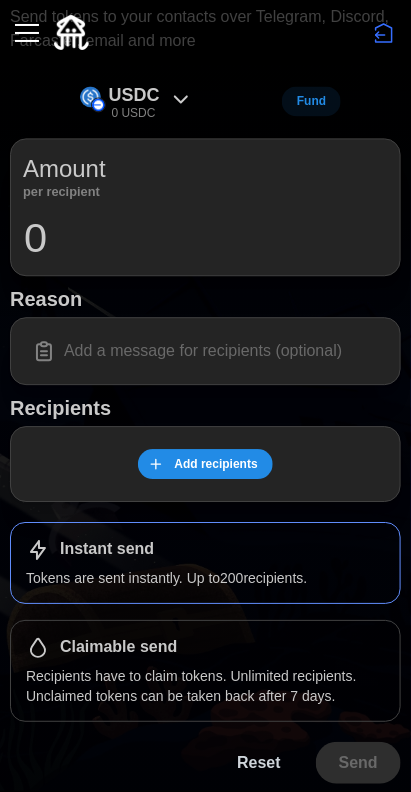 scroll, scrollTop: 448, scrollLeft: 0, axis: vertical 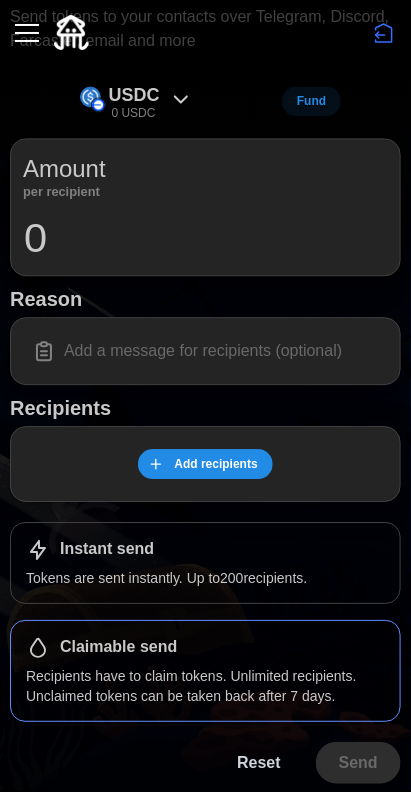 click at bounding box center (27, 33) 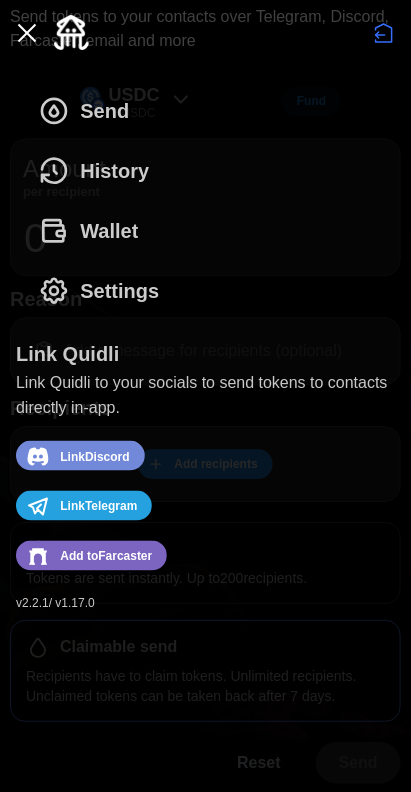 click on "Wallet" at bounding box center (109, 231) 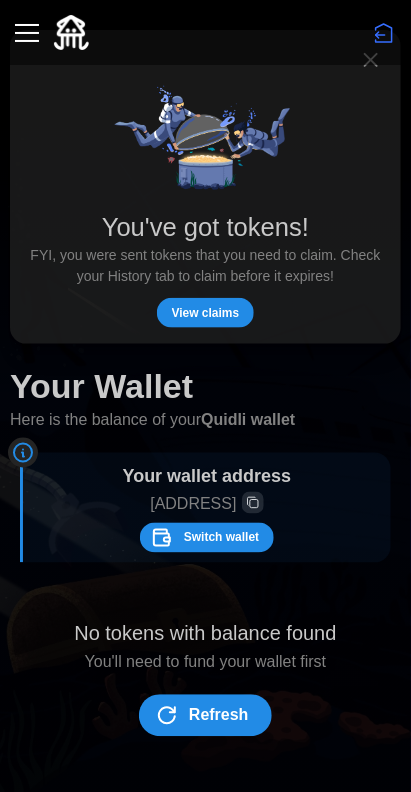 scroll, scrollTop: 44, scrollLeft: 0, axis: vertical 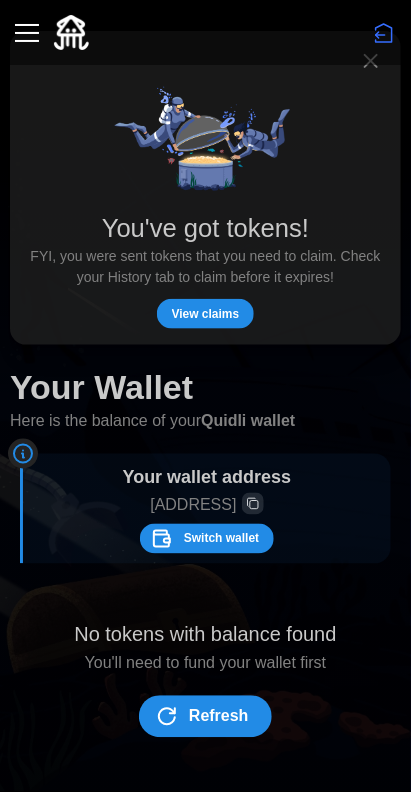 click on "Switch wallet" at bounding box center (221, 539) 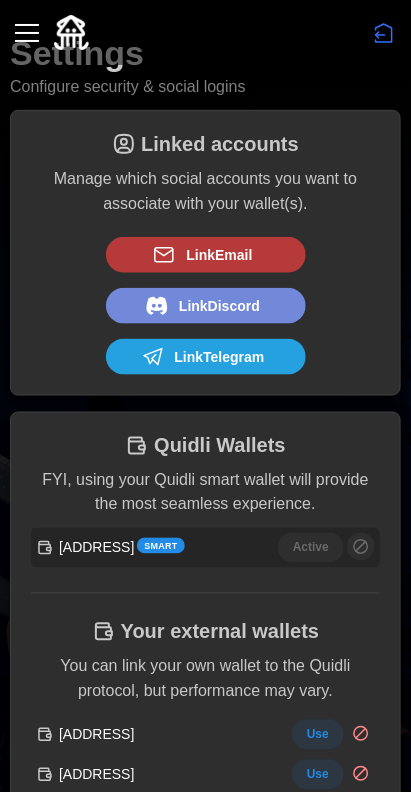 click on "Use" at bounding box center [318, 775] 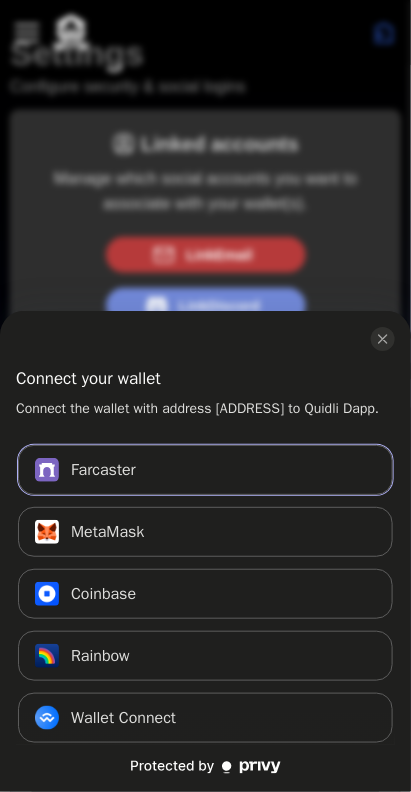 click on "Farcaster Connect" at bounding box center (205, 470) 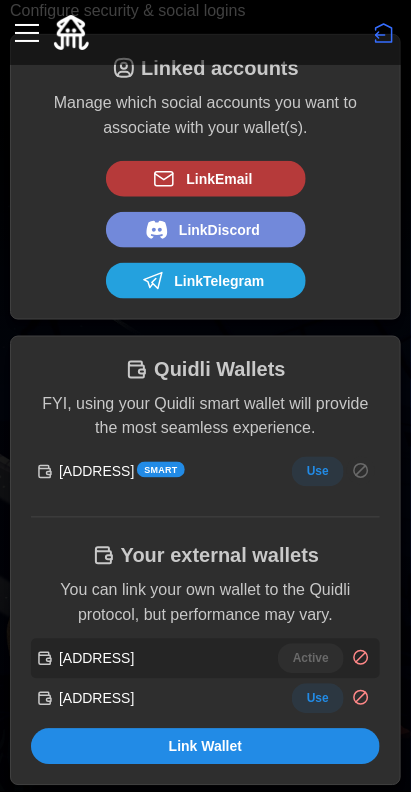scroll, scrollTop: 78, scrollLeft: 0, axis: vertical 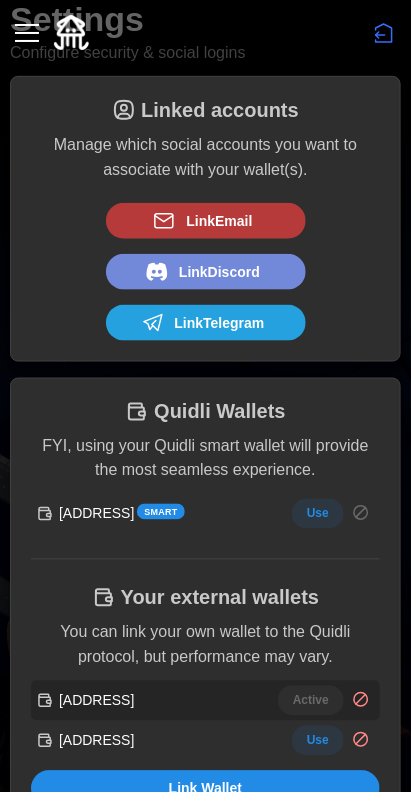click at bounding box center [27, 33] 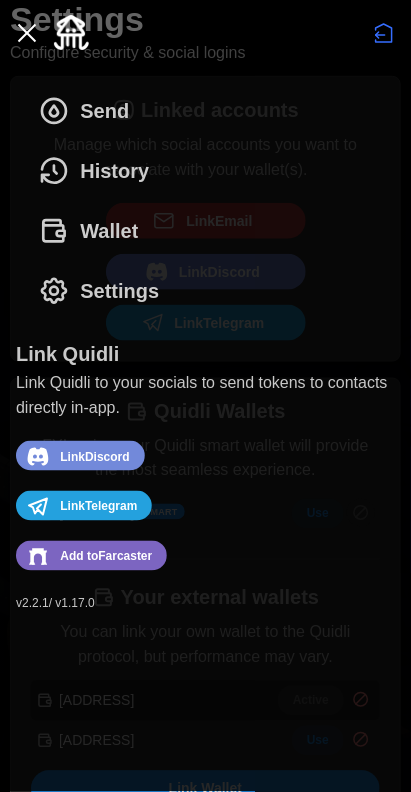 click on "Wallet" at bounding box center [109, 231] 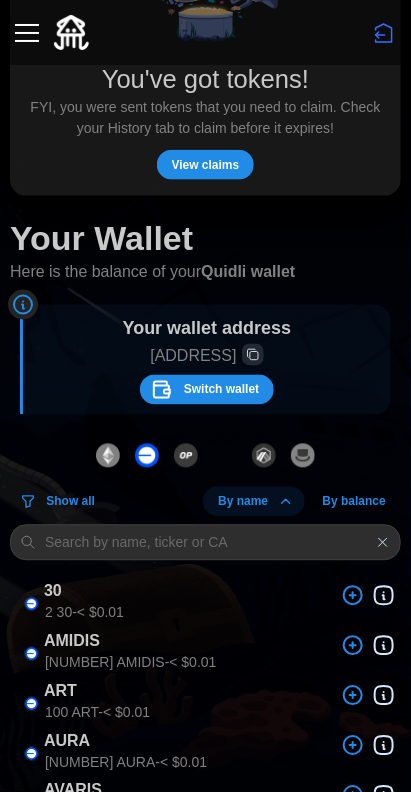 scroll, scrollTop: 0, scrollLeft: 0, axis: both 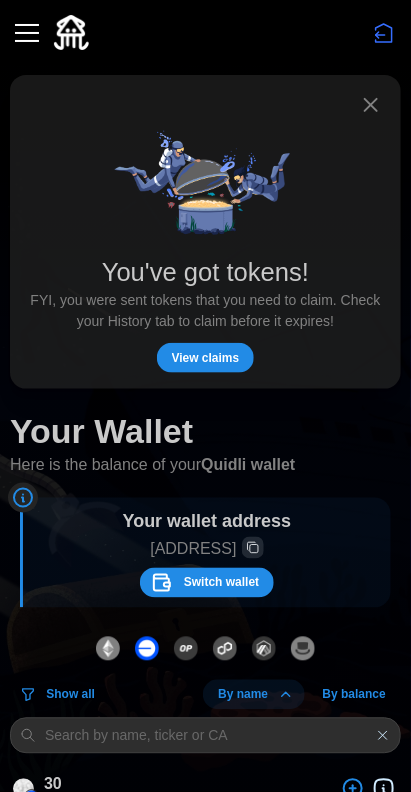 click at bounding box center (27, 33) 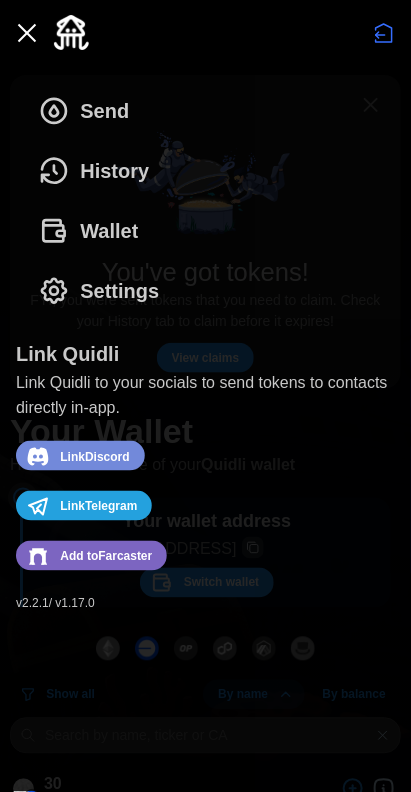 click on "Settings" at bounding box center [119, 291] 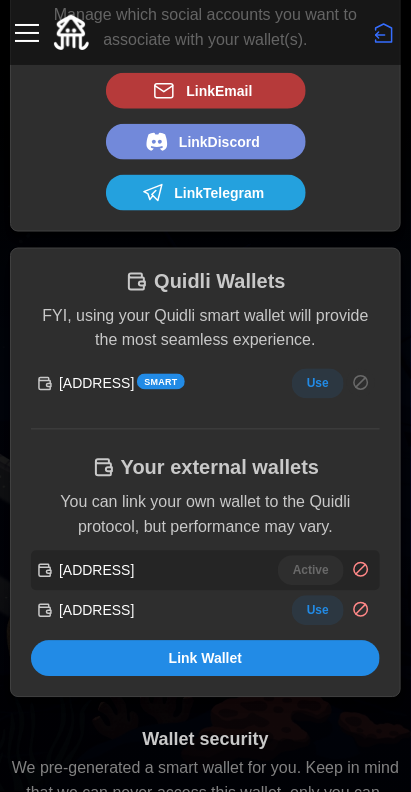 scroll, scrollTop: 0, scrollLeft: 0, axis: both 